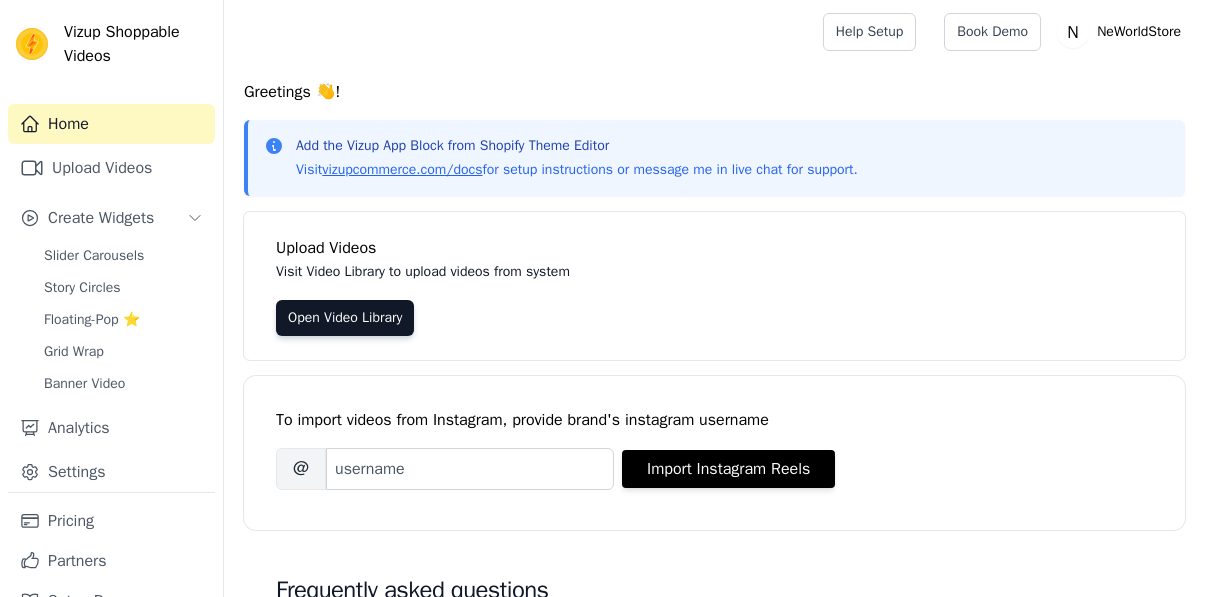 scroll, scrollTop: 0, scrollLeft: 0, axis: both 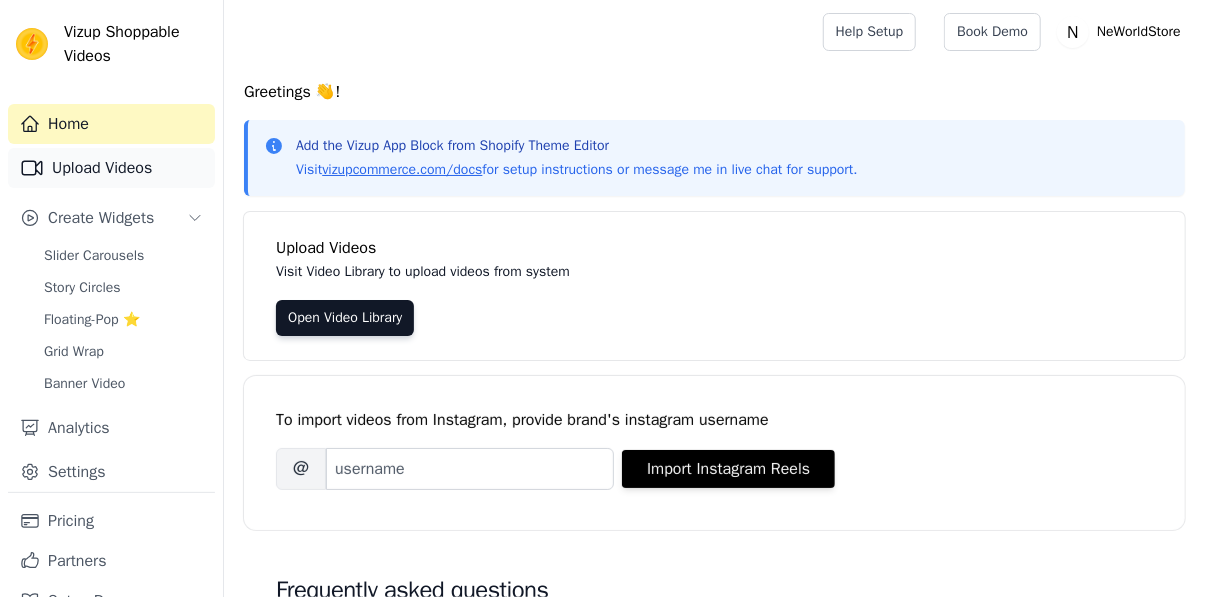 click on "Upload Videos" at bounding box center [111, 168] 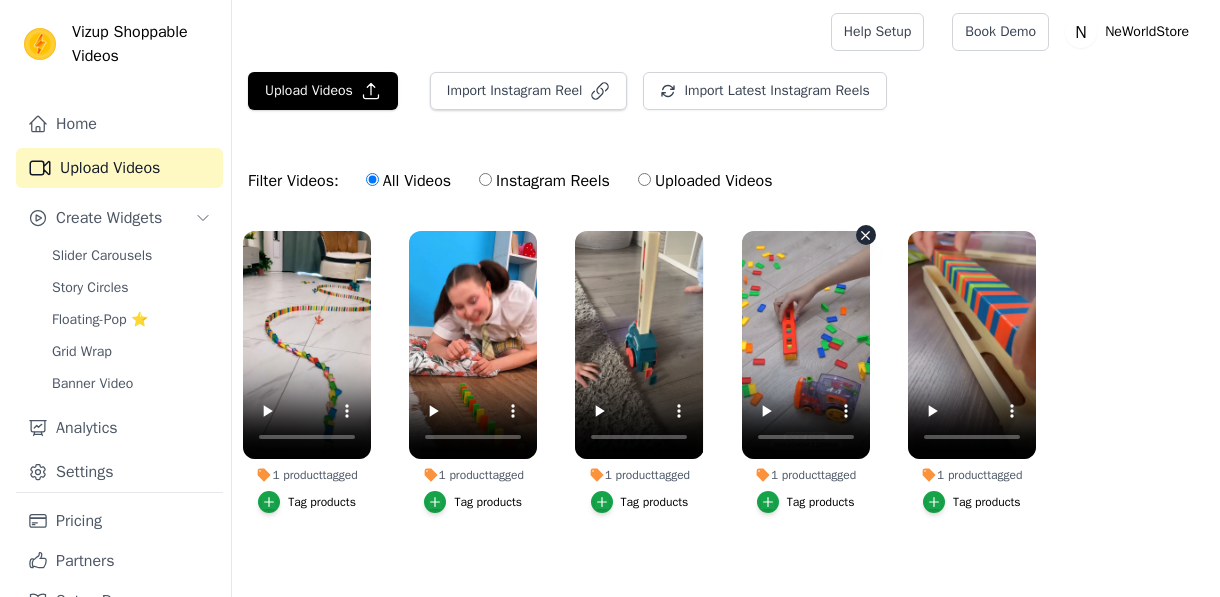scroll, scrollTop: 0, scrollLeft: 0, axis: both 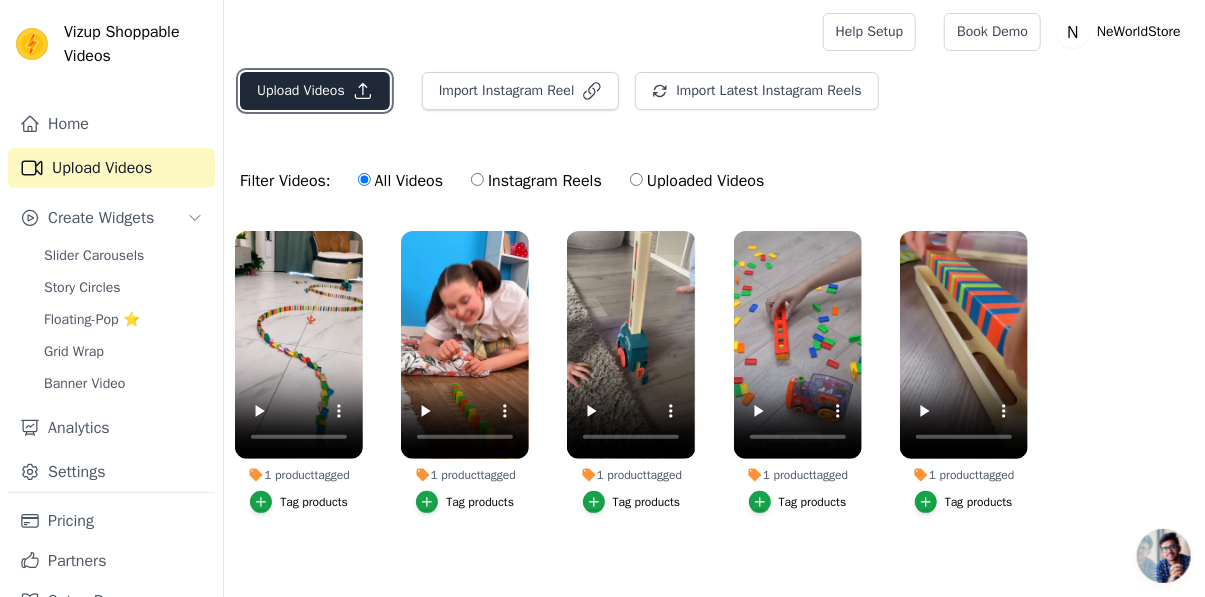 click on "Upload Videos" at bounding box center (315, 91) 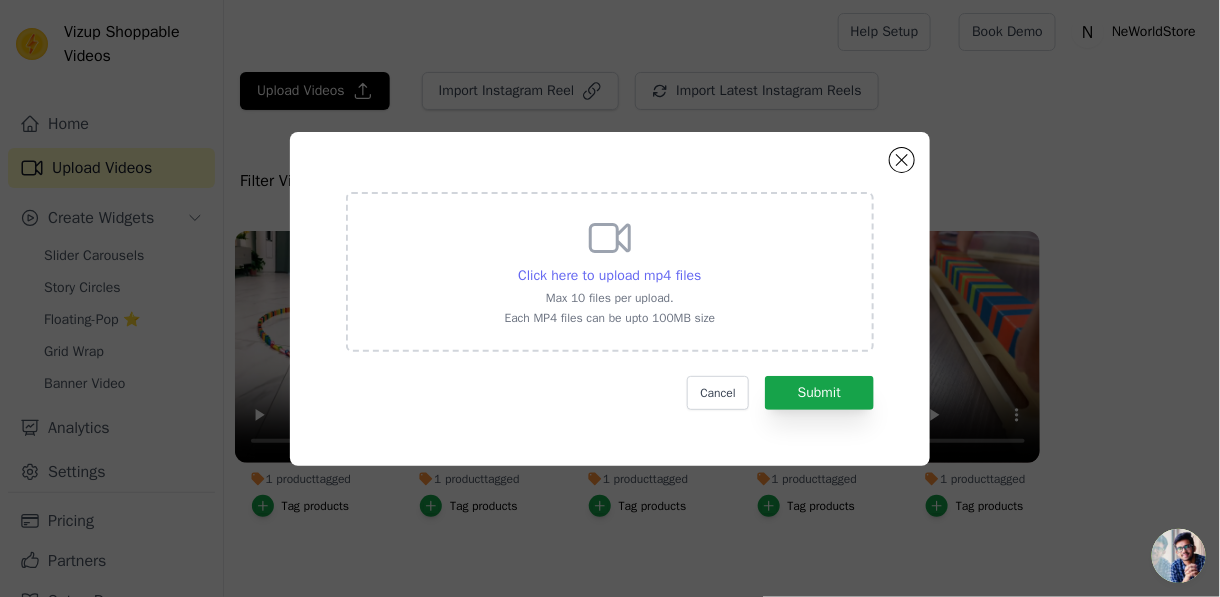 click on "Click here to upload mp4 files" at bounding box center [609, 275] 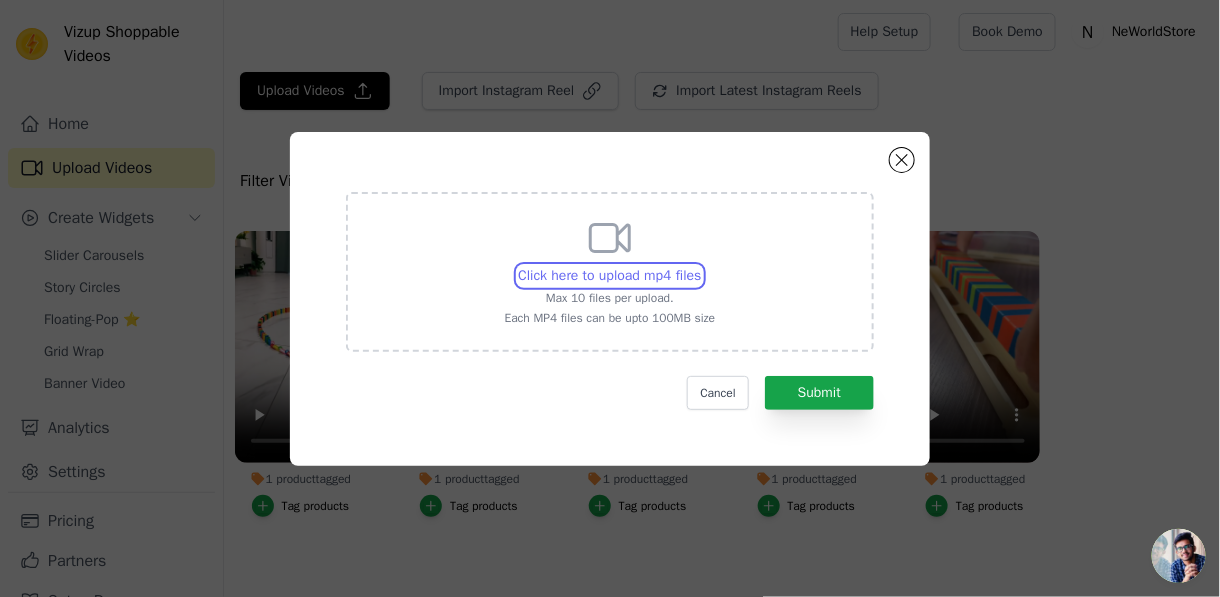 click on "Click here to upload mp4 files     Max 10 files per upload.   Each MP4 files can be upto 100MB size" at bounding box center [701, 265] 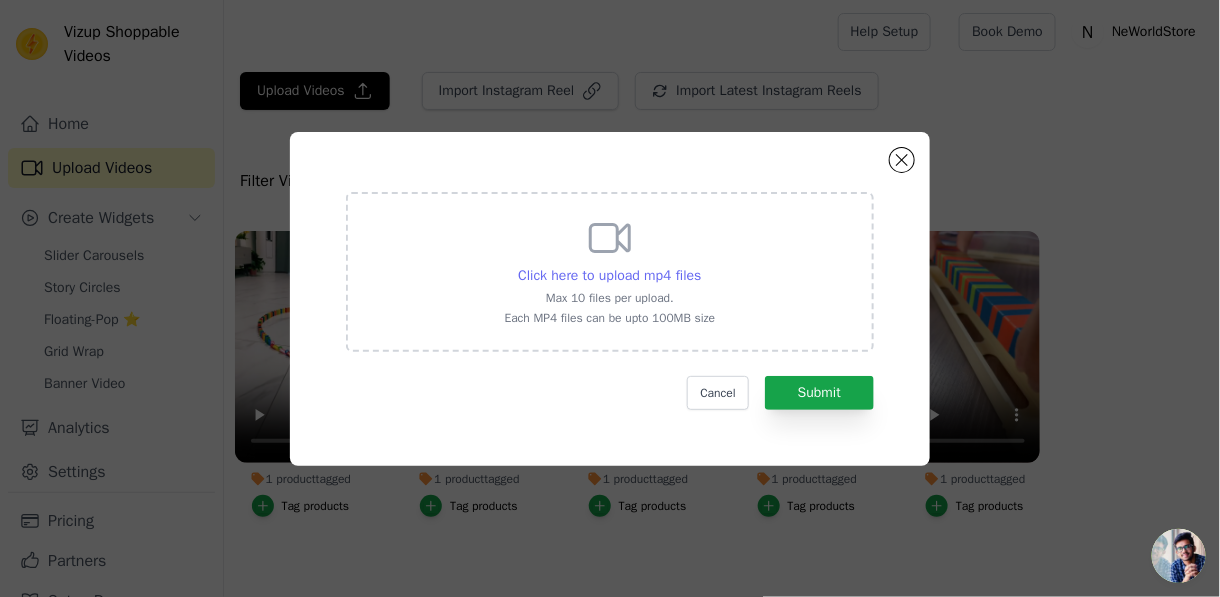 click on "Click here to upload mp4 files" at bounding box center (609, 275) 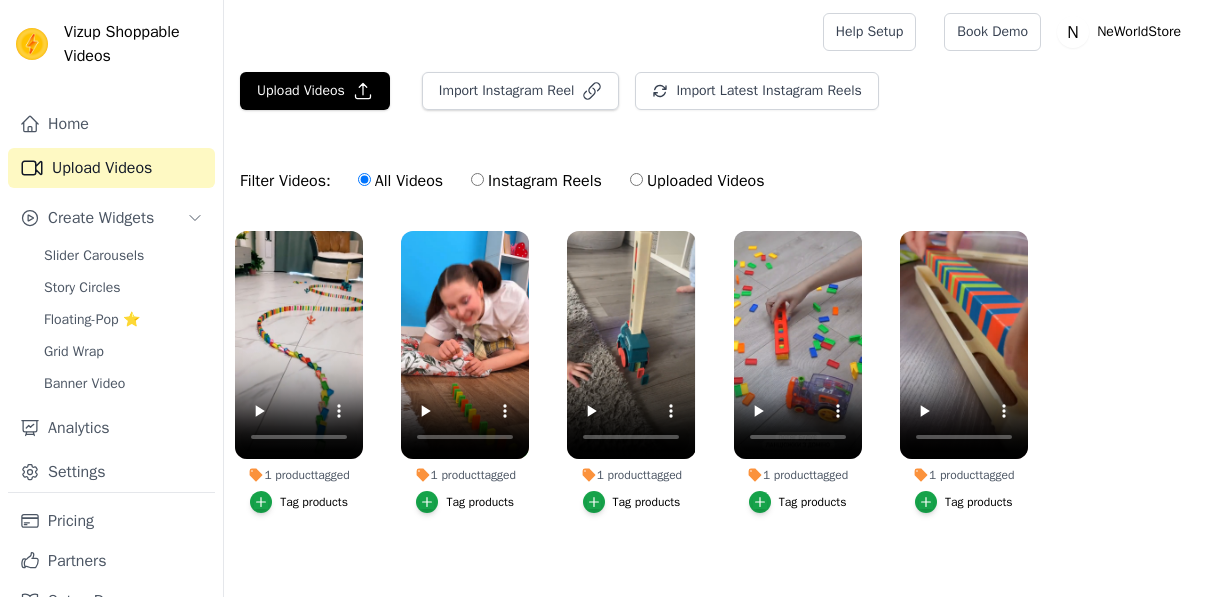 scroll, scrollTop: 0, scrollLeft: 0, axis: both 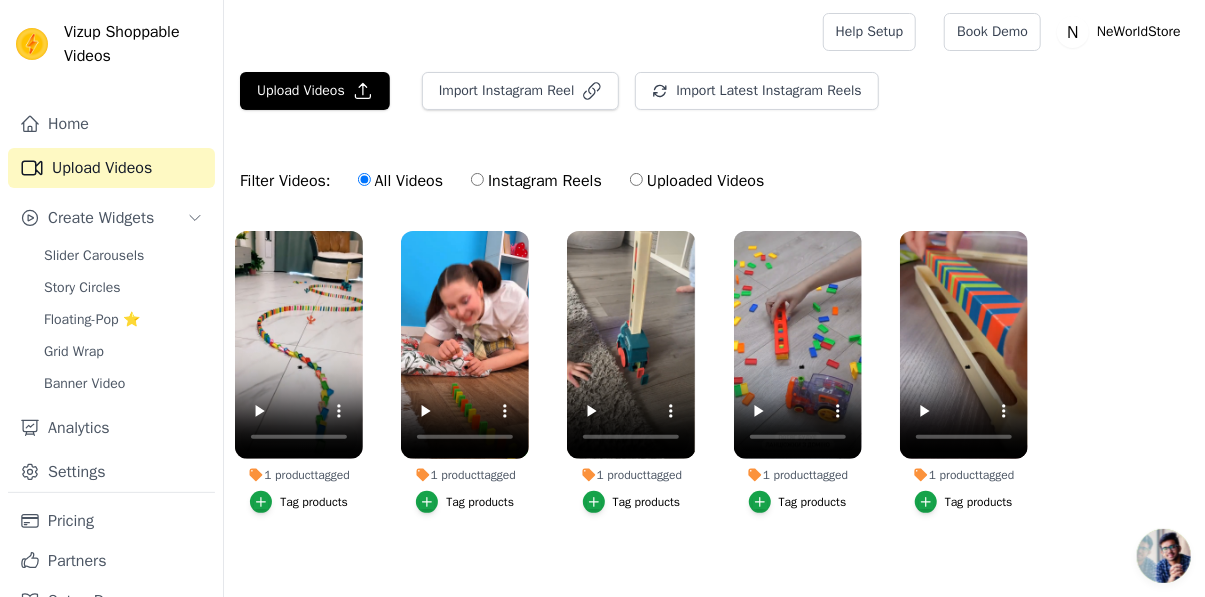 click on "Filter Videos:
All Videos
Instagram Reels
Uploaded Videos" at bounding box center [714, 181] 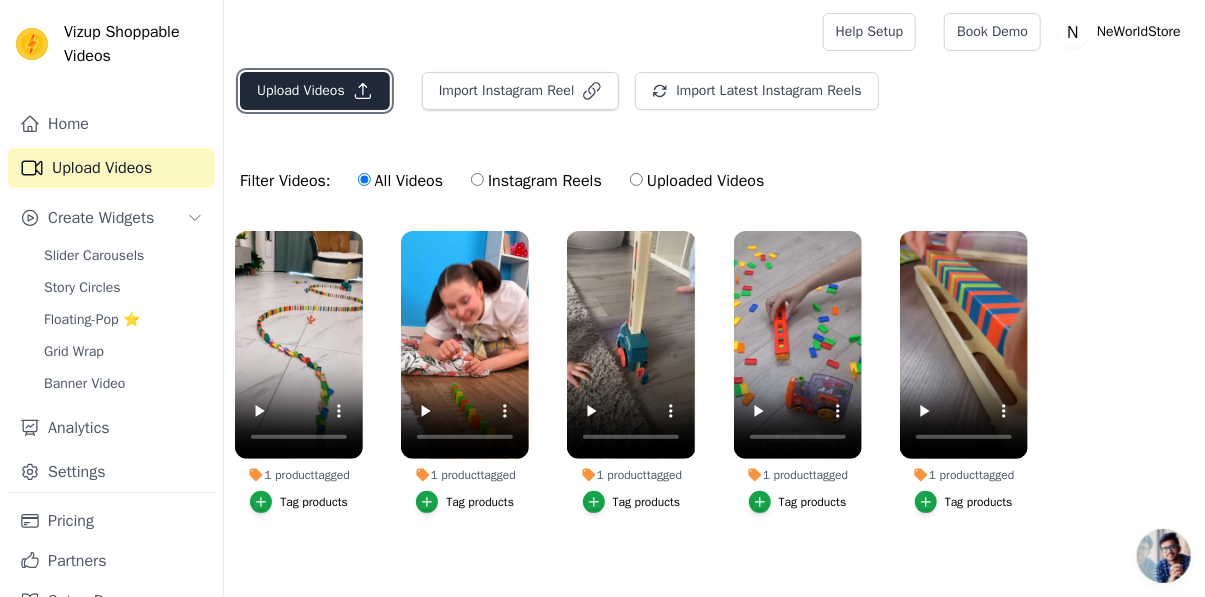click on "Upload Videos" at bounding box center [315, 91] 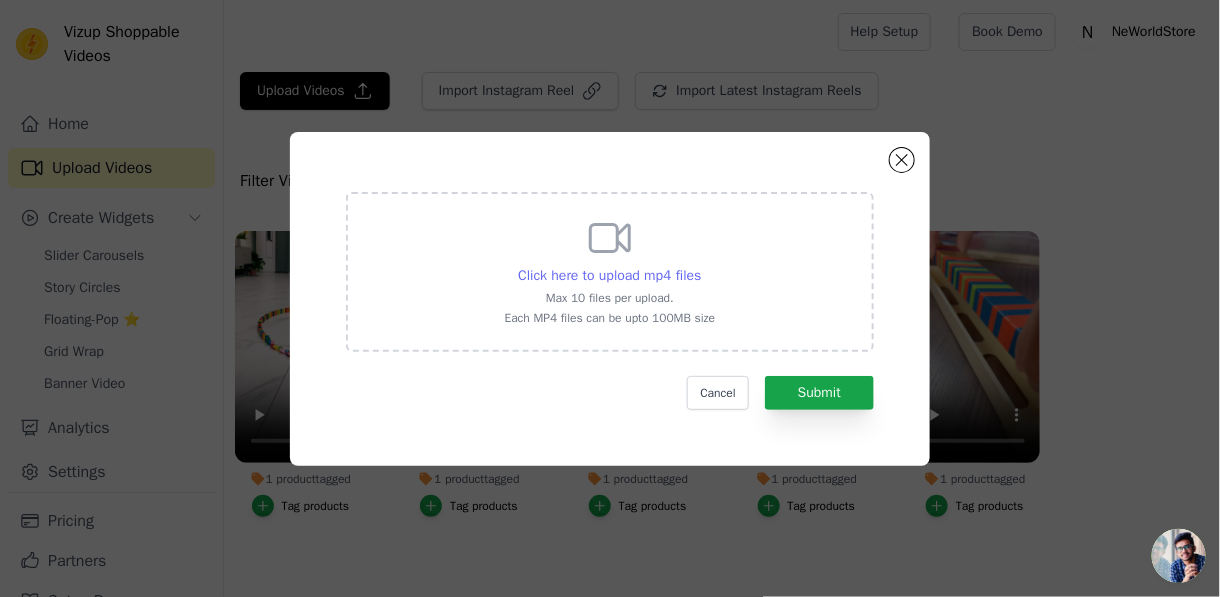click on "Click here to upload mp4 files" at bounding box center [609, 275] 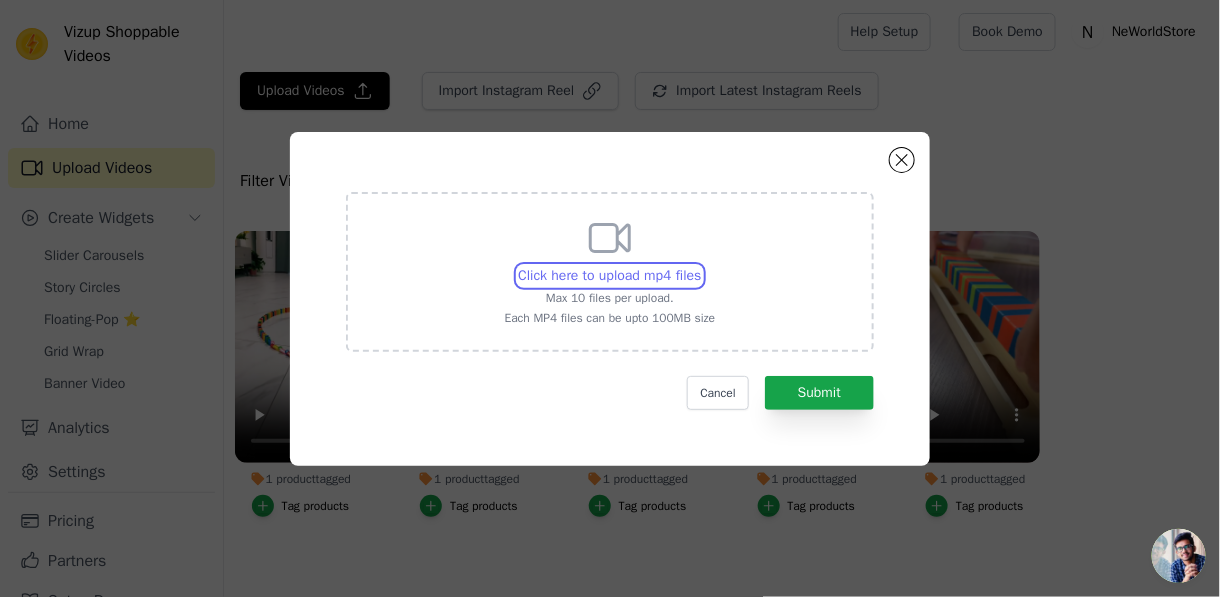 click on "Click here to upload mp4 files     Max 10 files per upload.   Each MP4 files can be upto 100MB size" at bounding box center (701, 265) 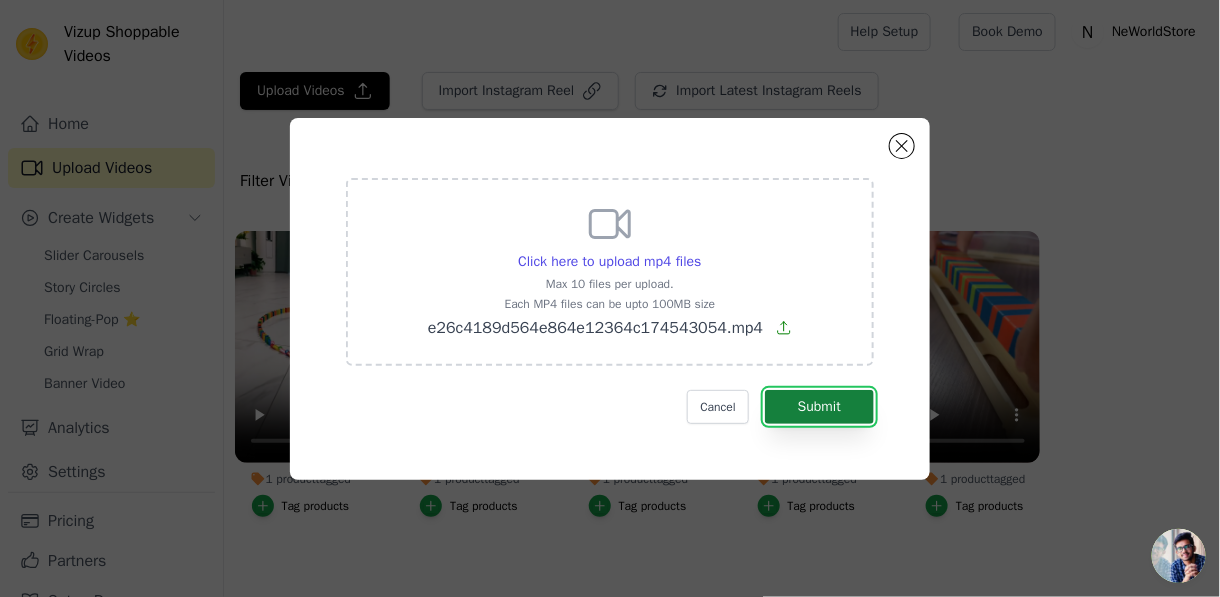 click on "Submit" at bounding box center (819, 407) 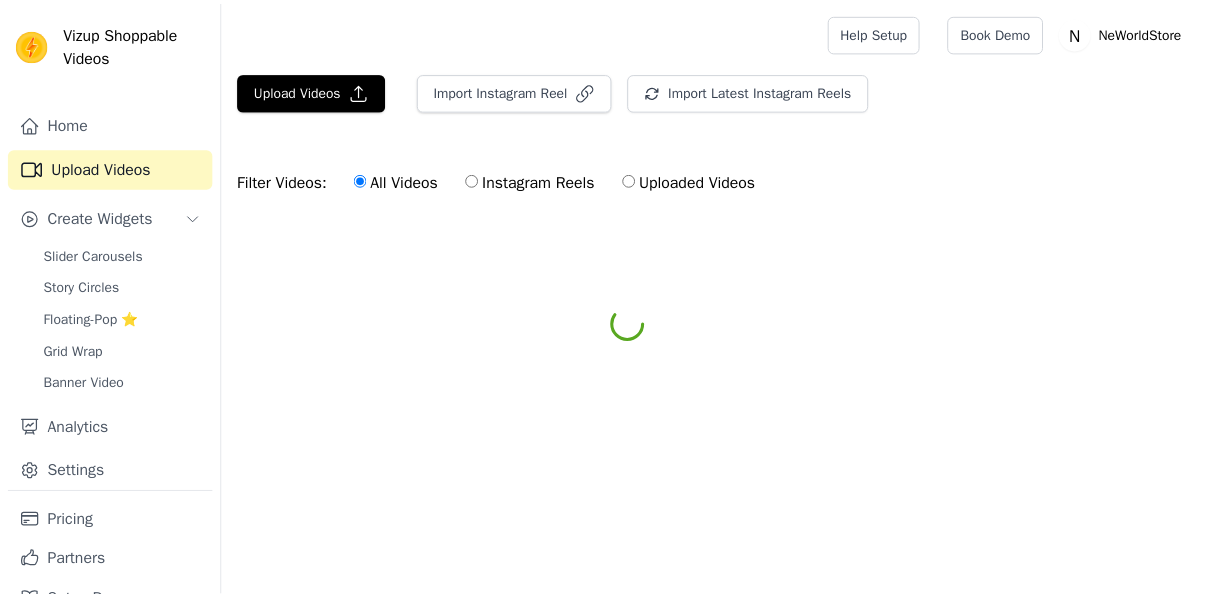 scroll, scrollTop: 0, scrollLeft: 0, axis: both 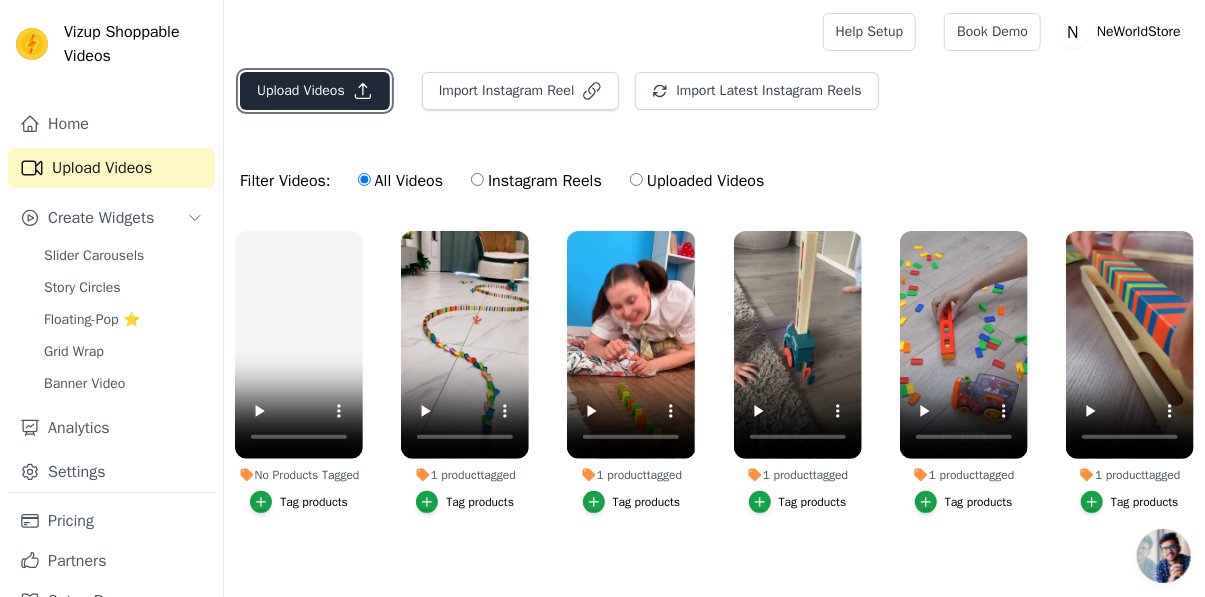 click on "Upload Videos" at bounding box center (315, 91) 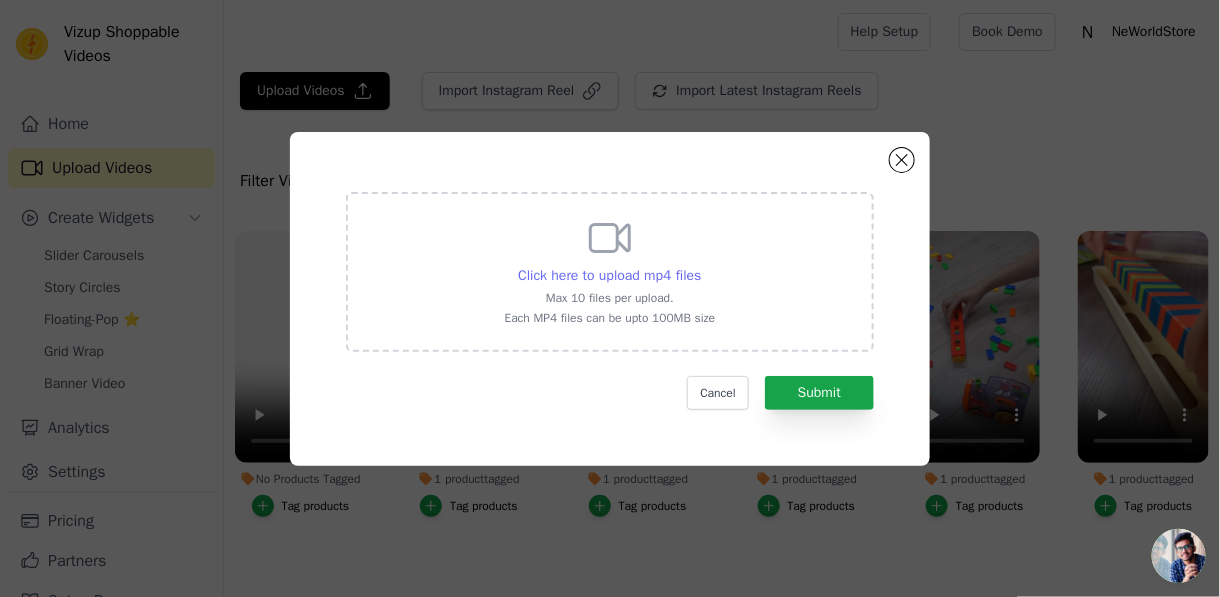 click on "Click here to upload mp4 files" at bounding box center (609, 275) 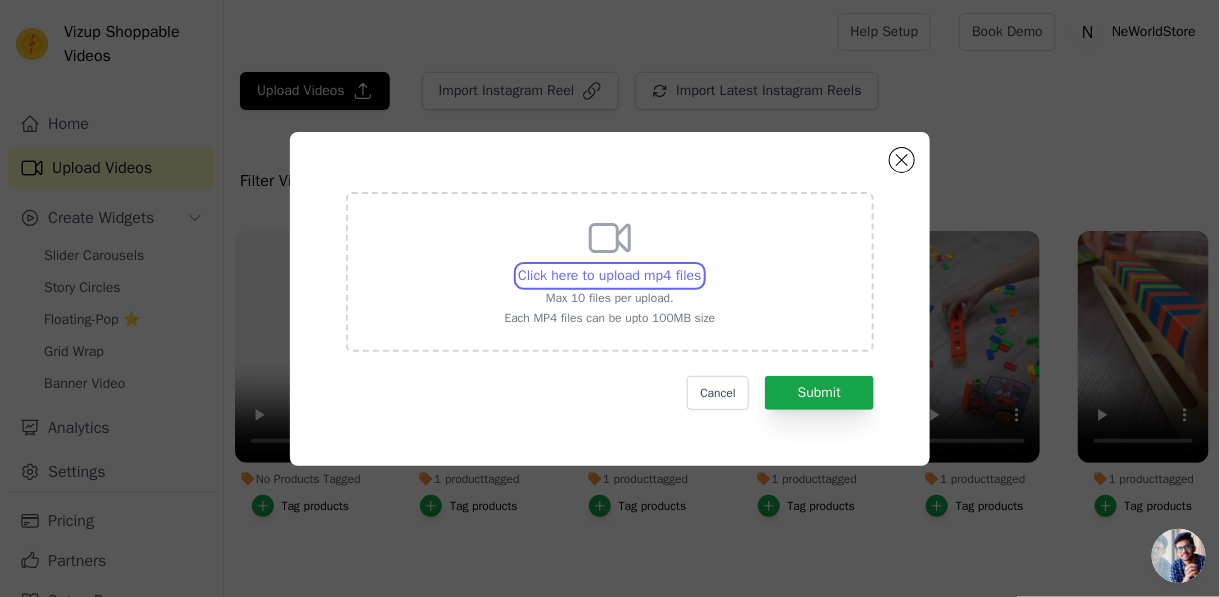 click on "Click here to upload mp4 files     Max 10 files per upload.   Each MP4 files can be upto 100MB size" at bounding box center [701, 265] 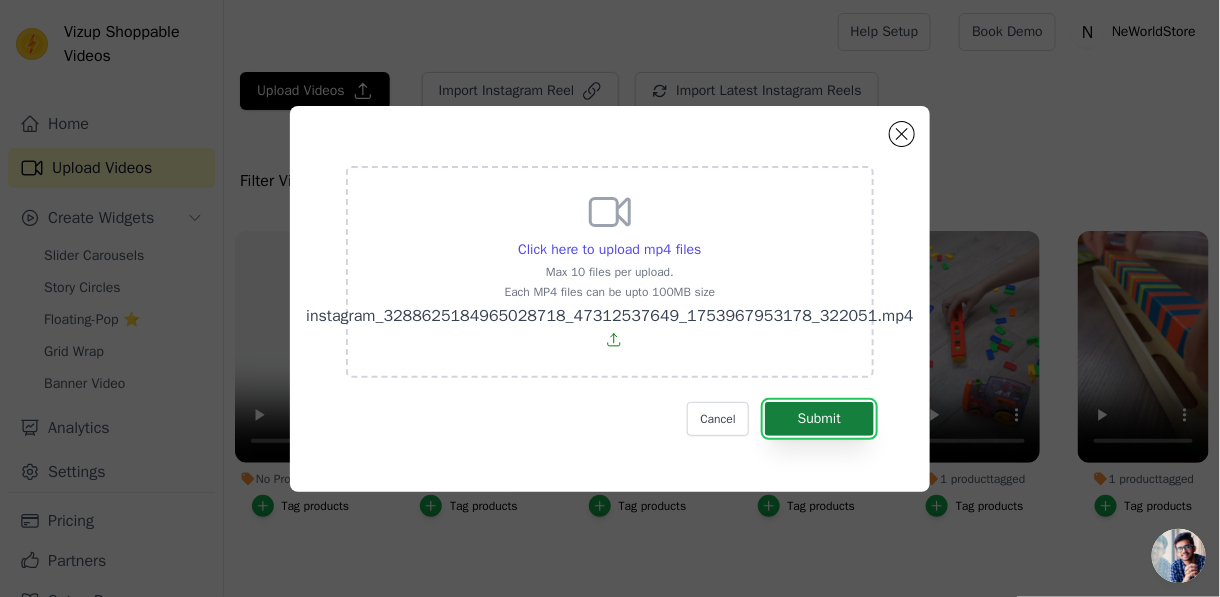 click on "Submit" at bounding box center [819, 419] 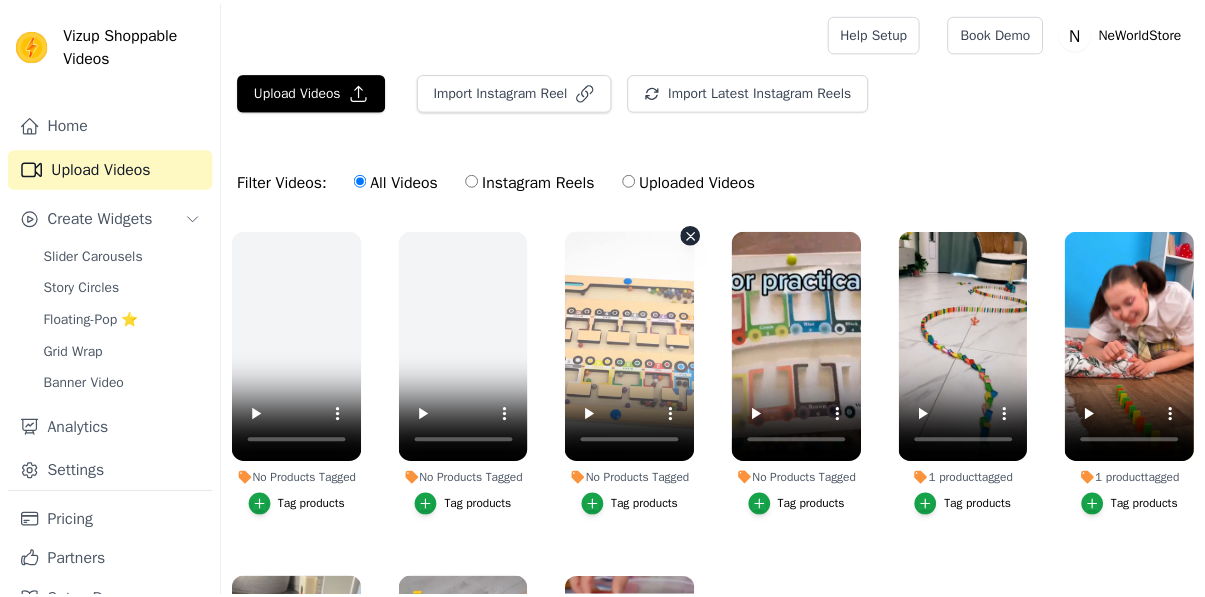 scroll, scrollTop: 0, scrollLeft: 0, axis: both 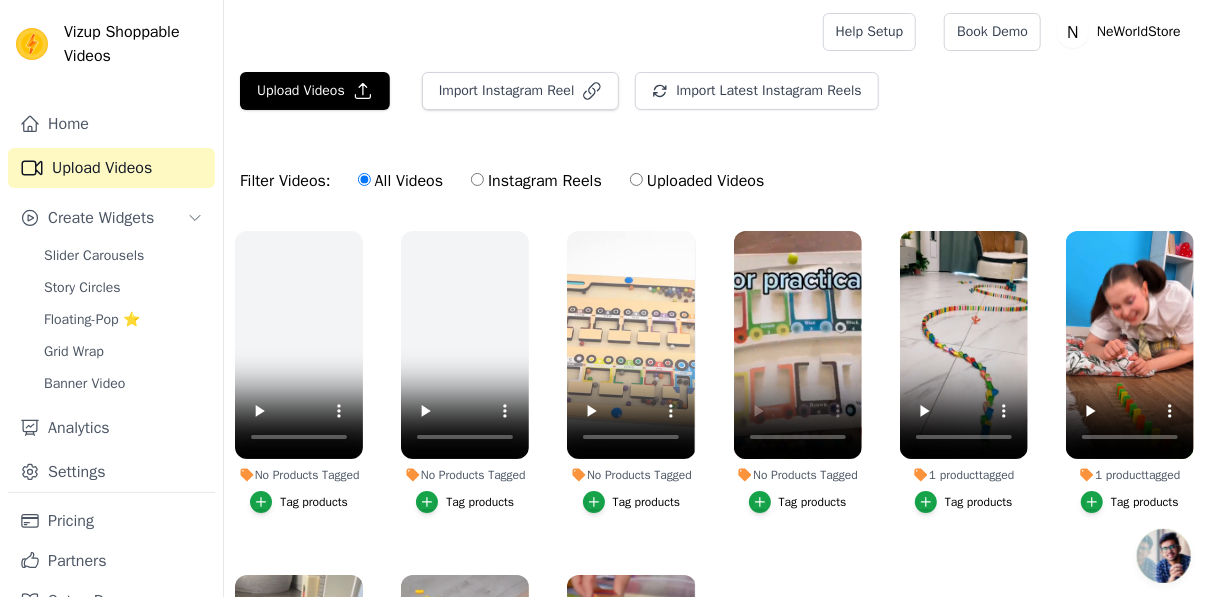 click on "Tag products" at bounding box center [813, 502] 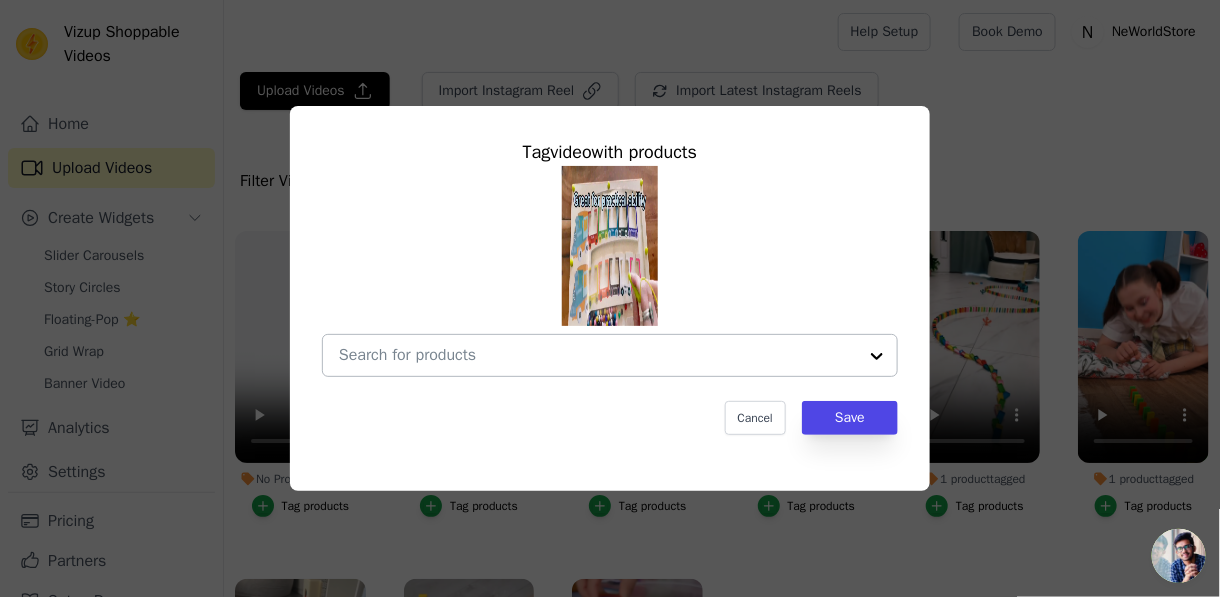 click at bounding box center [598, 355] 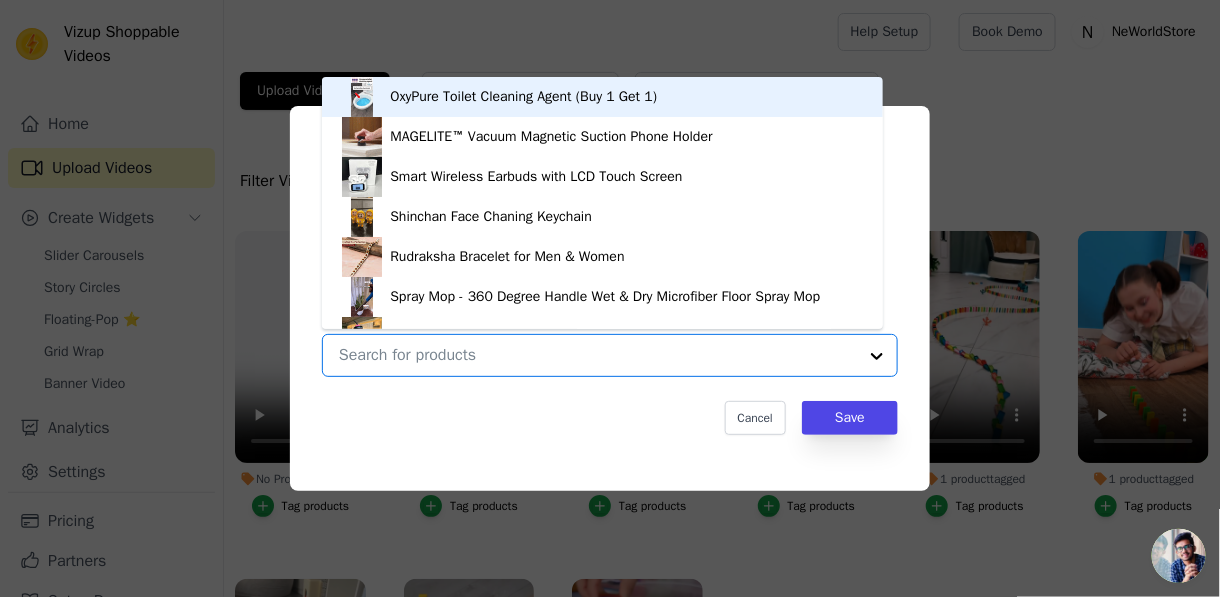 click on "No Products Tagged     Tag  video  with products         OxyPure Toilet Cleaning Agent (Buy 1 Get 1)     MAGELITE™  Vacuum Magnetic Suction Phone Holder     Smart Wireless Earbuds with LCD Touch Screen     Shinchan Face Chaning Keychain     Rudraksha Bracelet for Men & Women     Spray Mop - 360 Degree Handle Wet & Dry Microfiber Floor Spray Mop     Water Bottle with Handle and Straw     Tightrope Walking Tumbler Pig Walking Tightrope for Children     Car Dashboard Decorative Showpiece     Writing Tablet Pencil Case     Portable Air Compressor Tire Inflator     Remote Controlled  Rock Crawler Monster Truck Toy Vehicle for Kids.     Stainless Steel Chopping Board (35x31cm)     Grass Sickle Cutter Head     Baby Nail Clippers with Light     Finger Hand Strengthener Grip     Portable Baby Seat for Scooters     🌹Japanese Elegant Climbing Rose Flower Seeds With Plant Growth Supplement     GuardianHead™ Baby Head Support Pillow     Premium Baby Food Squeeze Feeder Spoon" at bounding box center (598, 355) 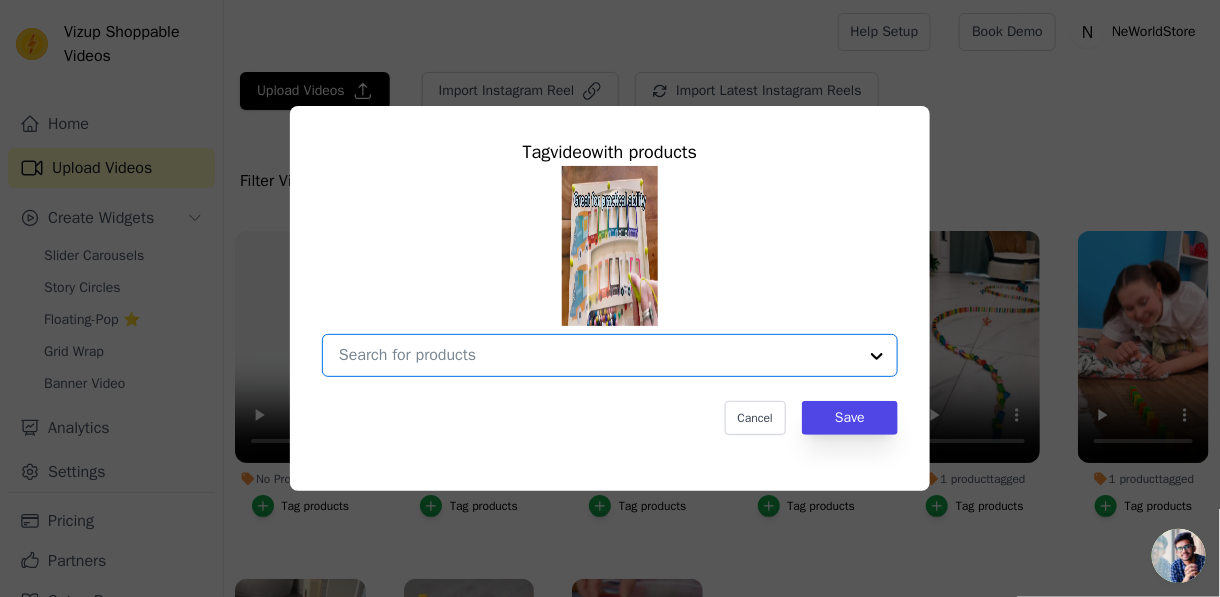 click on "No Products Tagged     Tag  video  with products       Option undefined, selected.   Select is focused, type to refine list, press down to open the menu.                   Cancel   Save     Tag products" at bounding box center [598, 355] 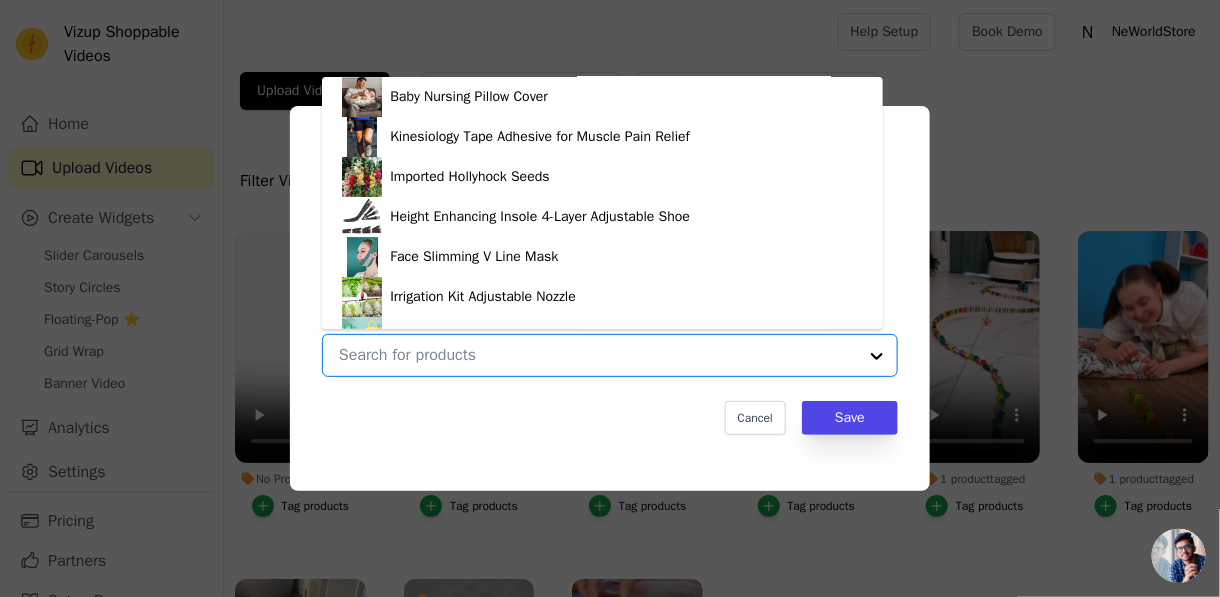 scroll, scrollTop: 2188, scrollLeft: 0, axis: vertical 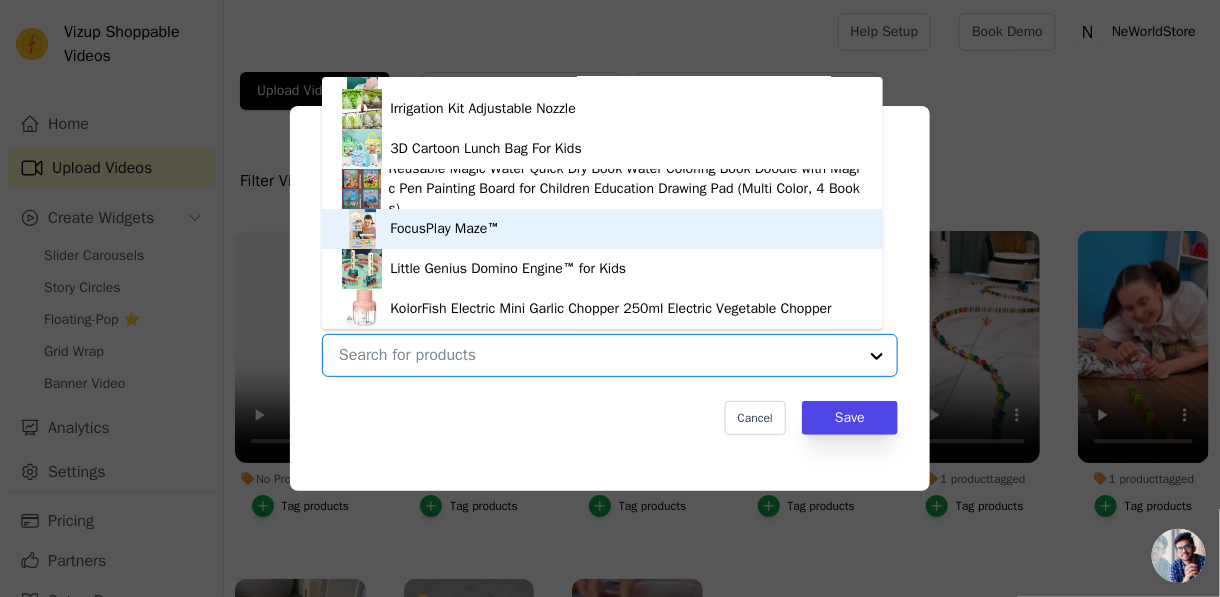 click on "FocusPlay Maze™" at bounding box center (602, 229) 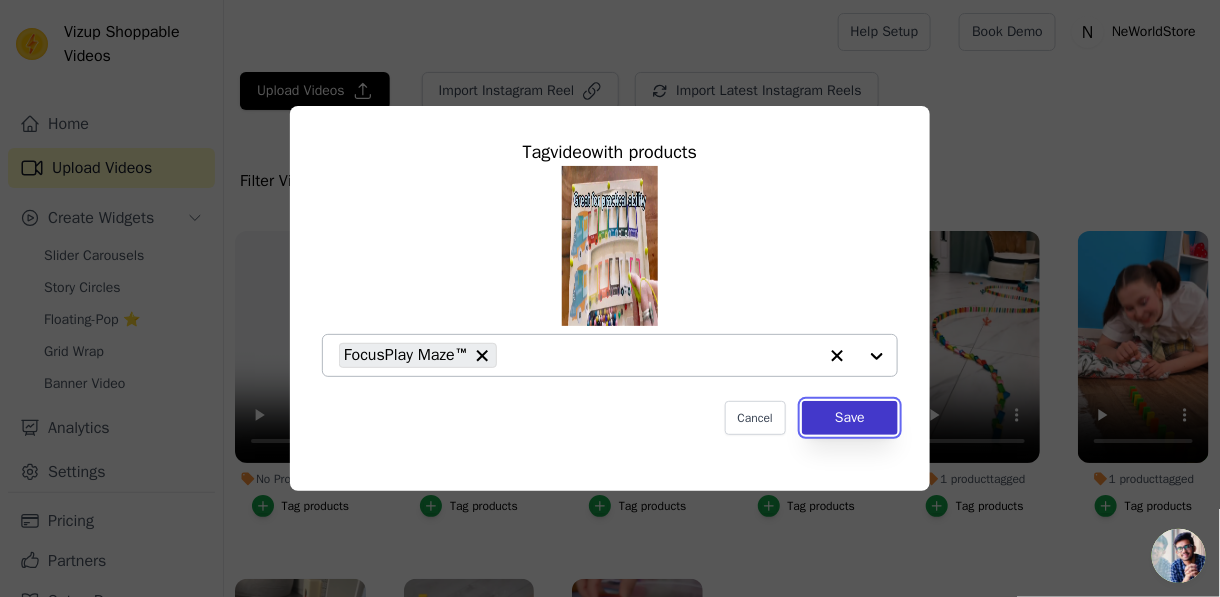 click on "Save" at bounding box center (850, 418) 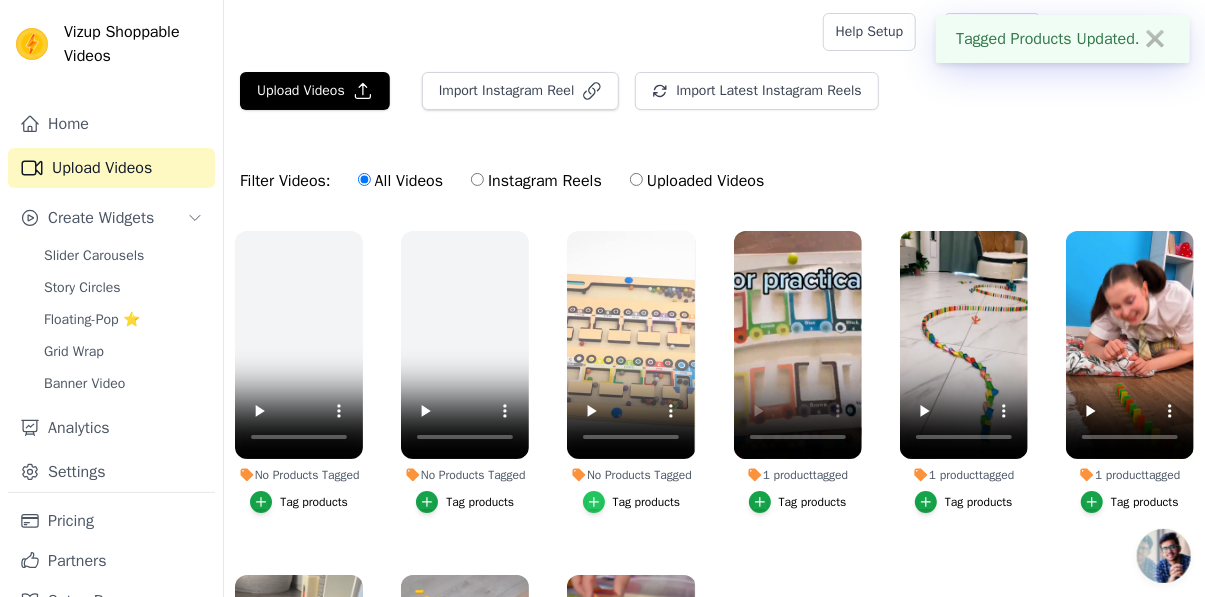 click at bounding box center (594, 502) 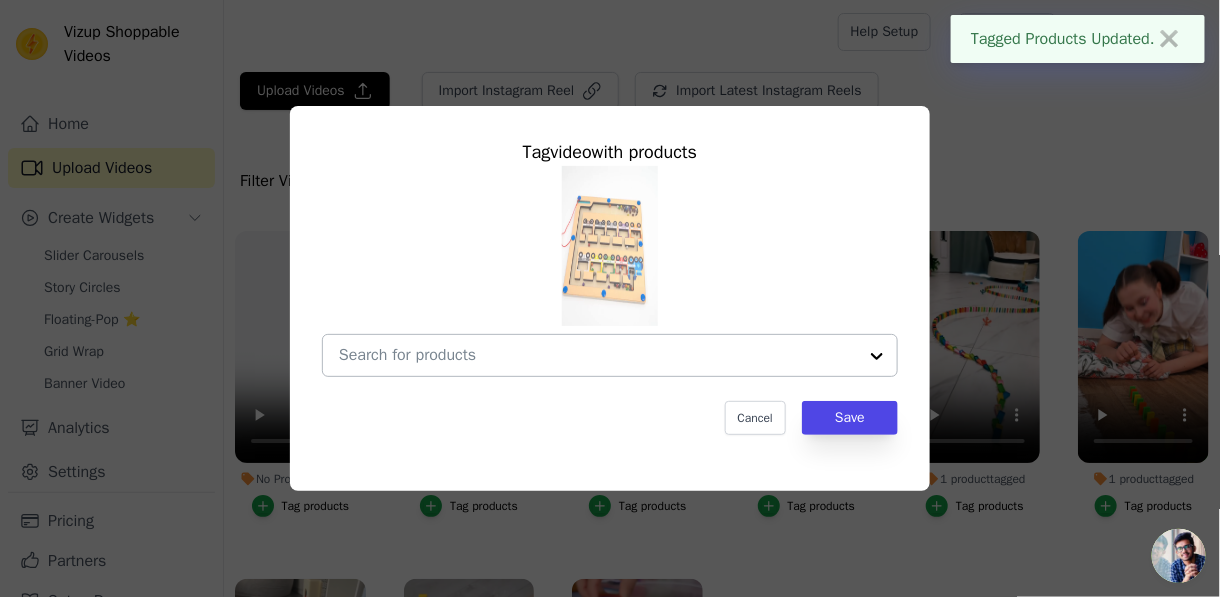 click on "No Products Tagged     Tag  video  with products                         Cancel   Save     Tag products" at bounding box center (598, 355) 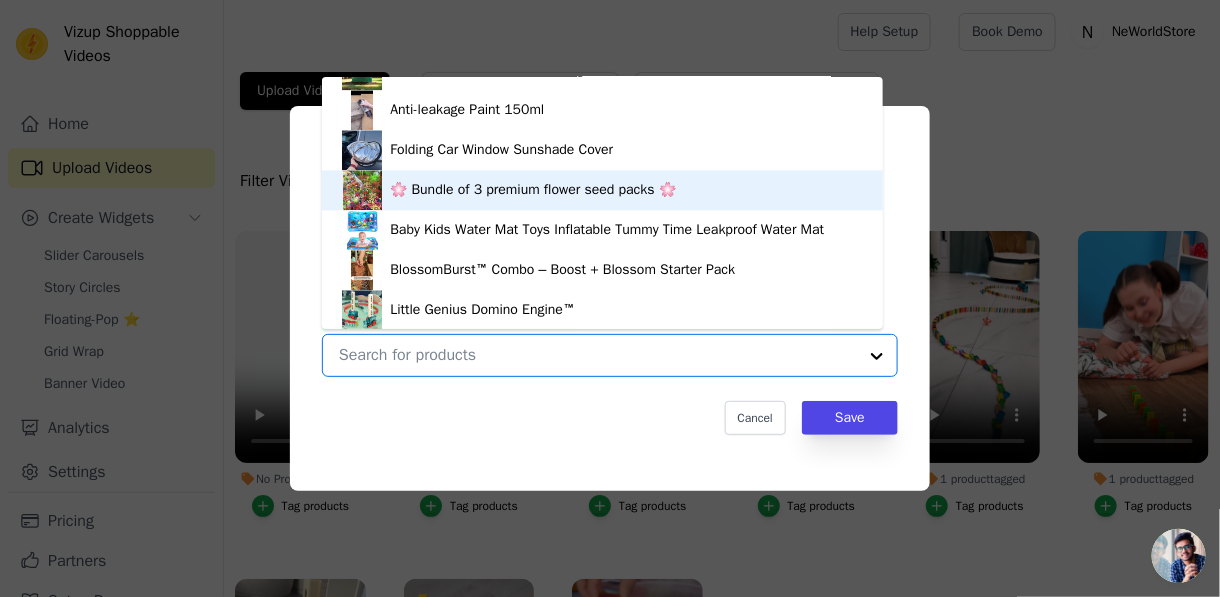 scroll, scrollTop: 1527, scrollLeft: 0, axis: vertical 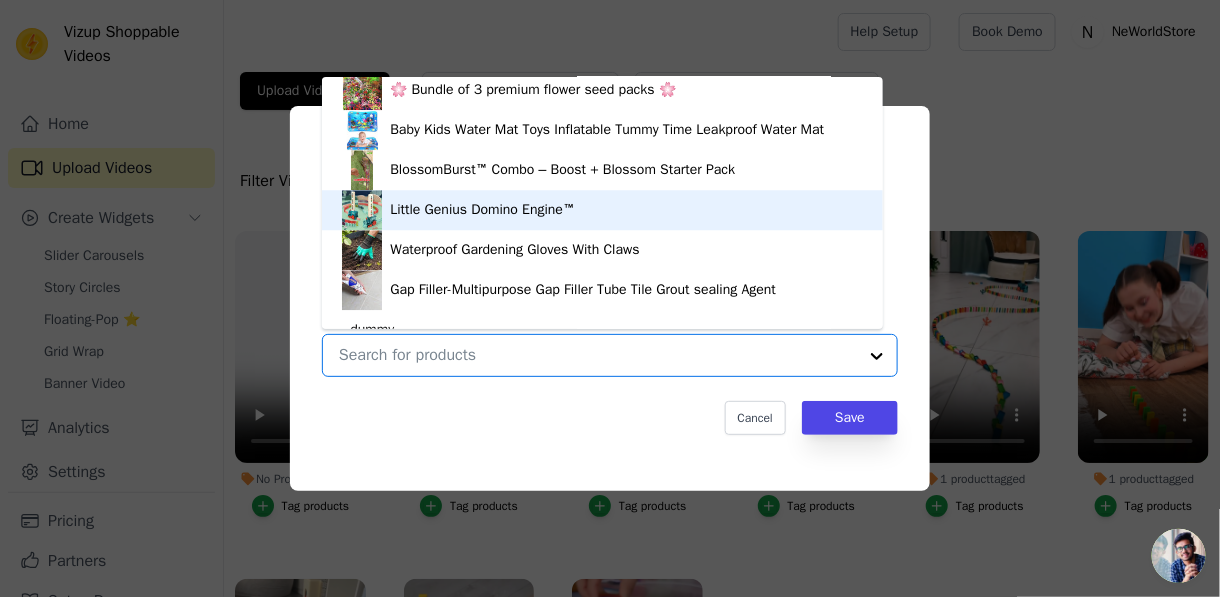 click on "Little Genius Domino Engine™" at bounding box center [482, 210] 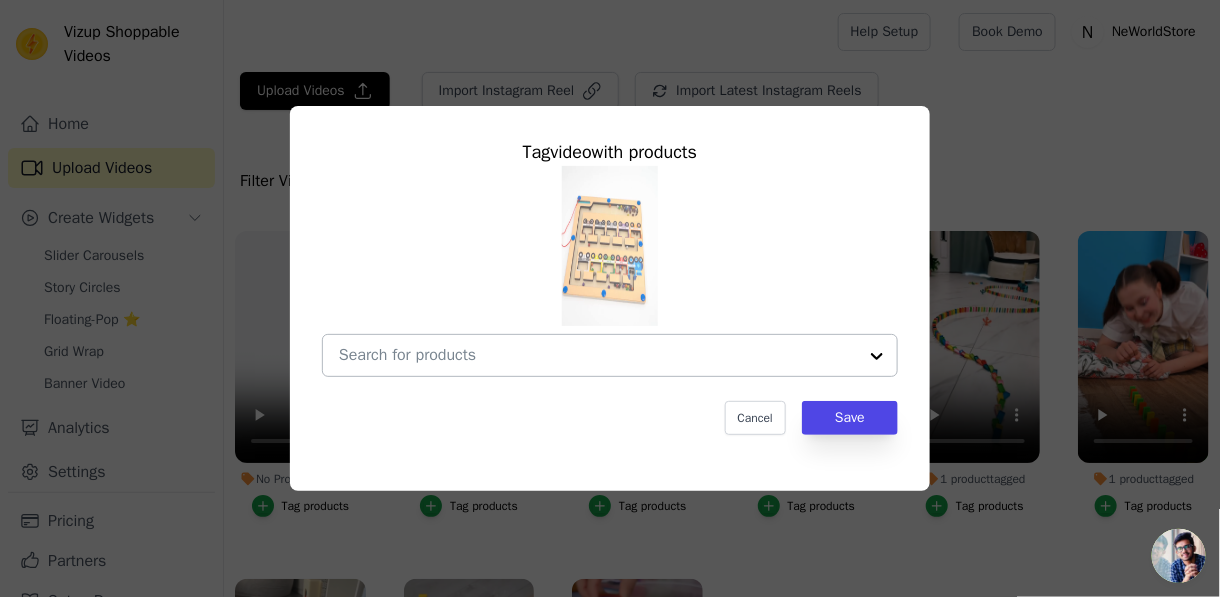 click on "No Products Tagged     Tag  video  with products                         Cancel   Save     Tag products" at bounding box center [598, 355] 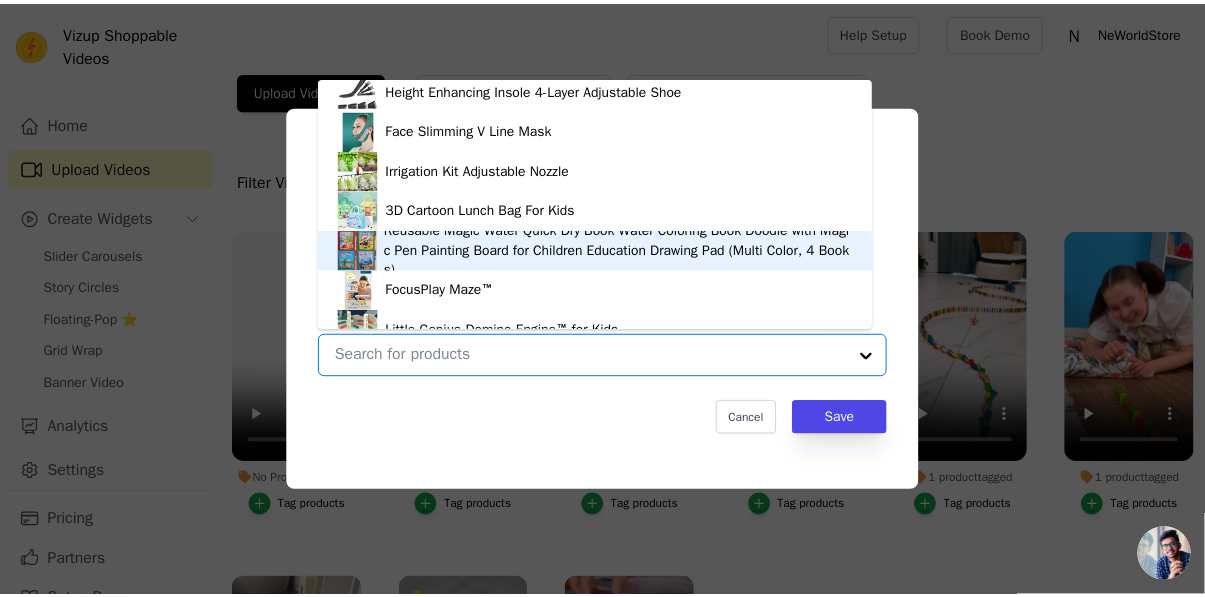 scroll, scrollTop: 2188, scrollLeft: 0, axis: vertical 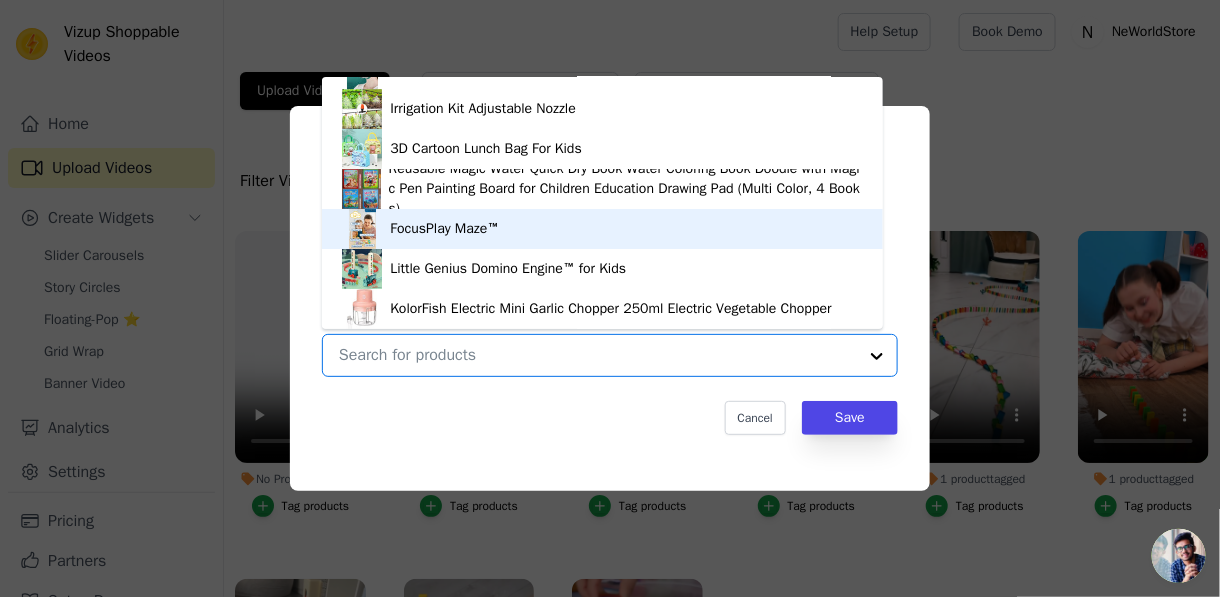 click on "FocusPlay Maze™" at bounding box center (444, 229) 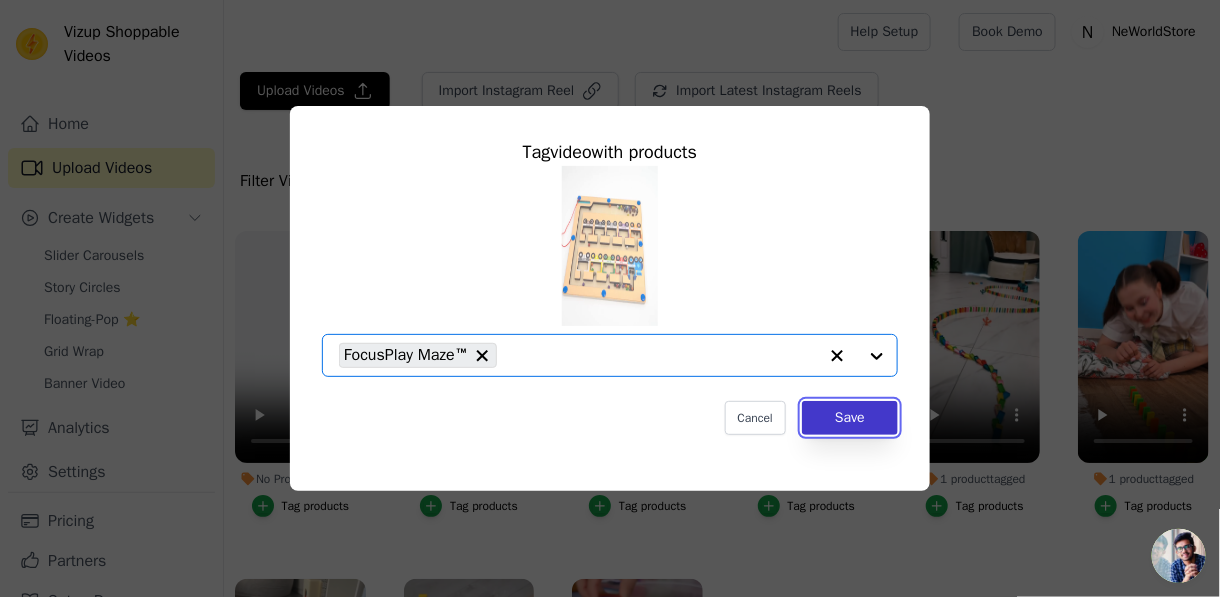 click on "Save" at bounding box center [850, 418] 